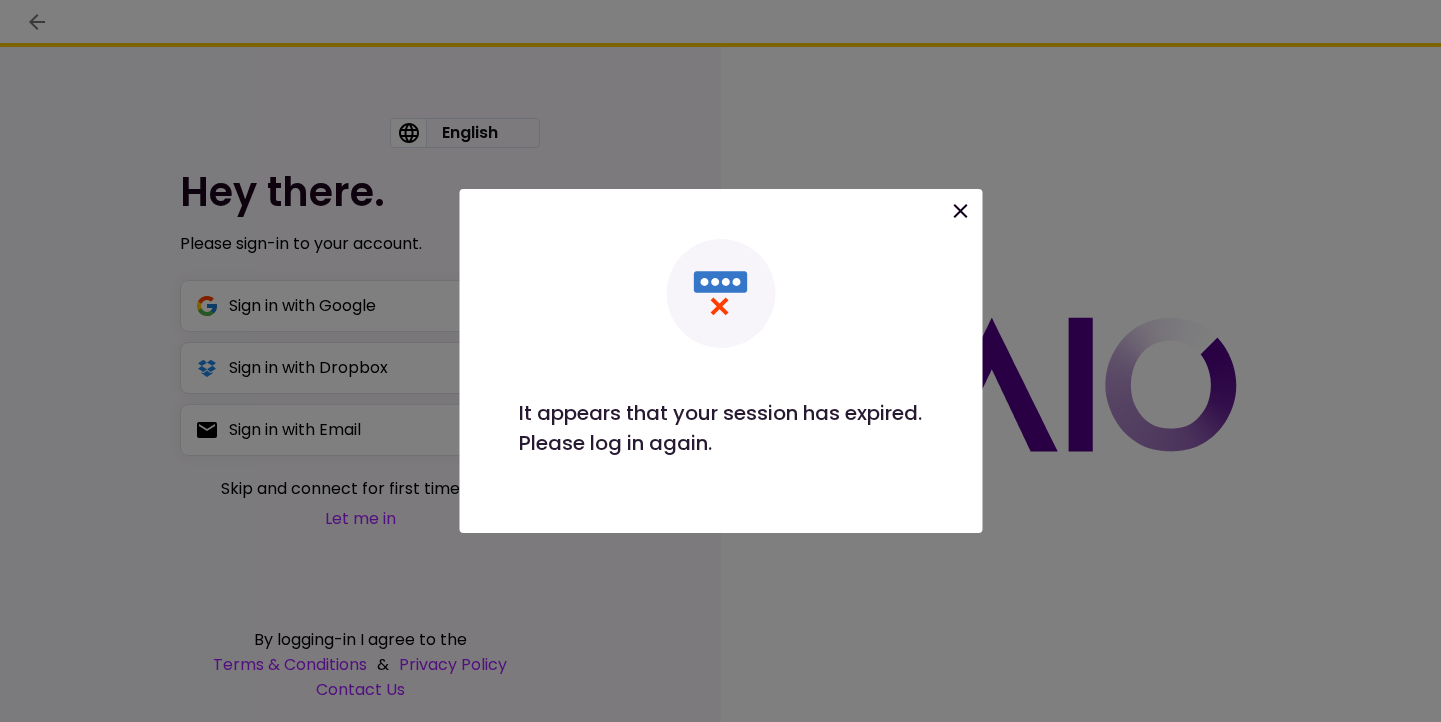 scroll, scrollTop: 0, scrollLeft: 0, axis: both 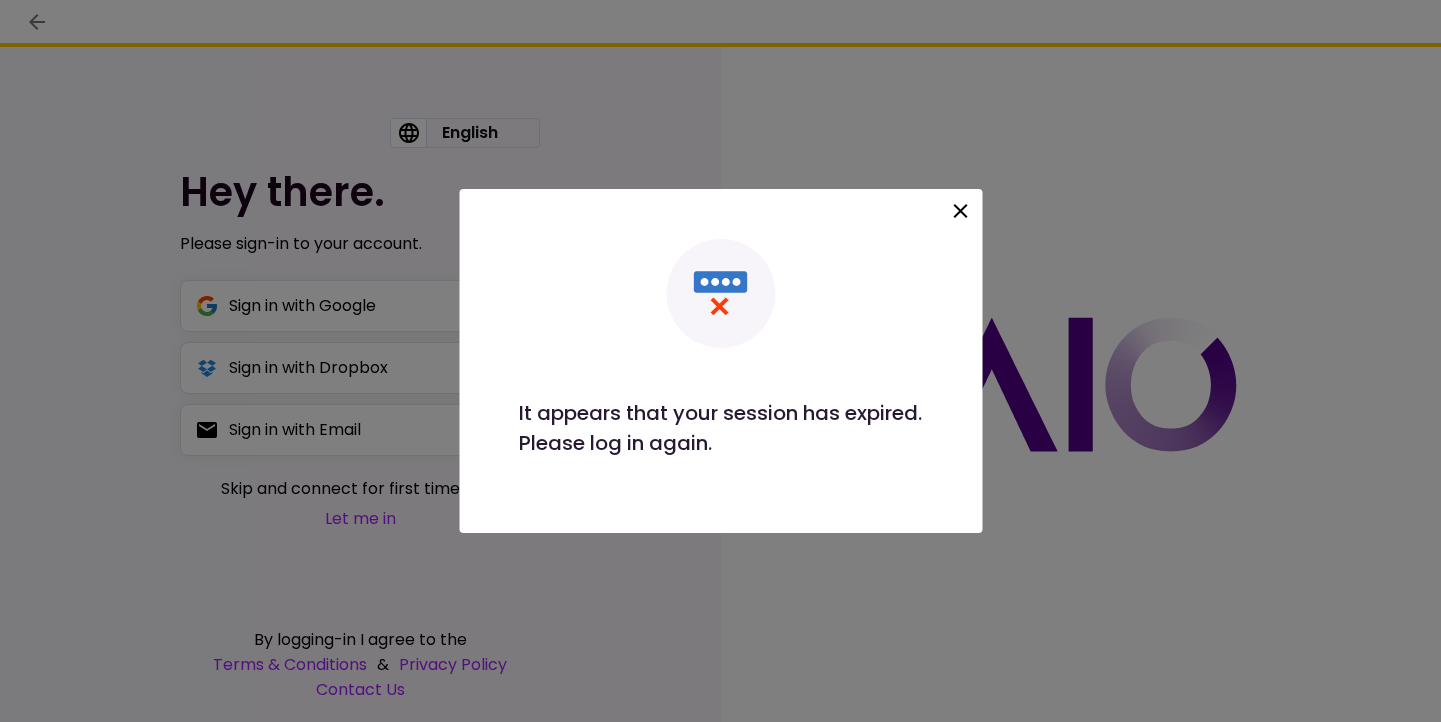 click 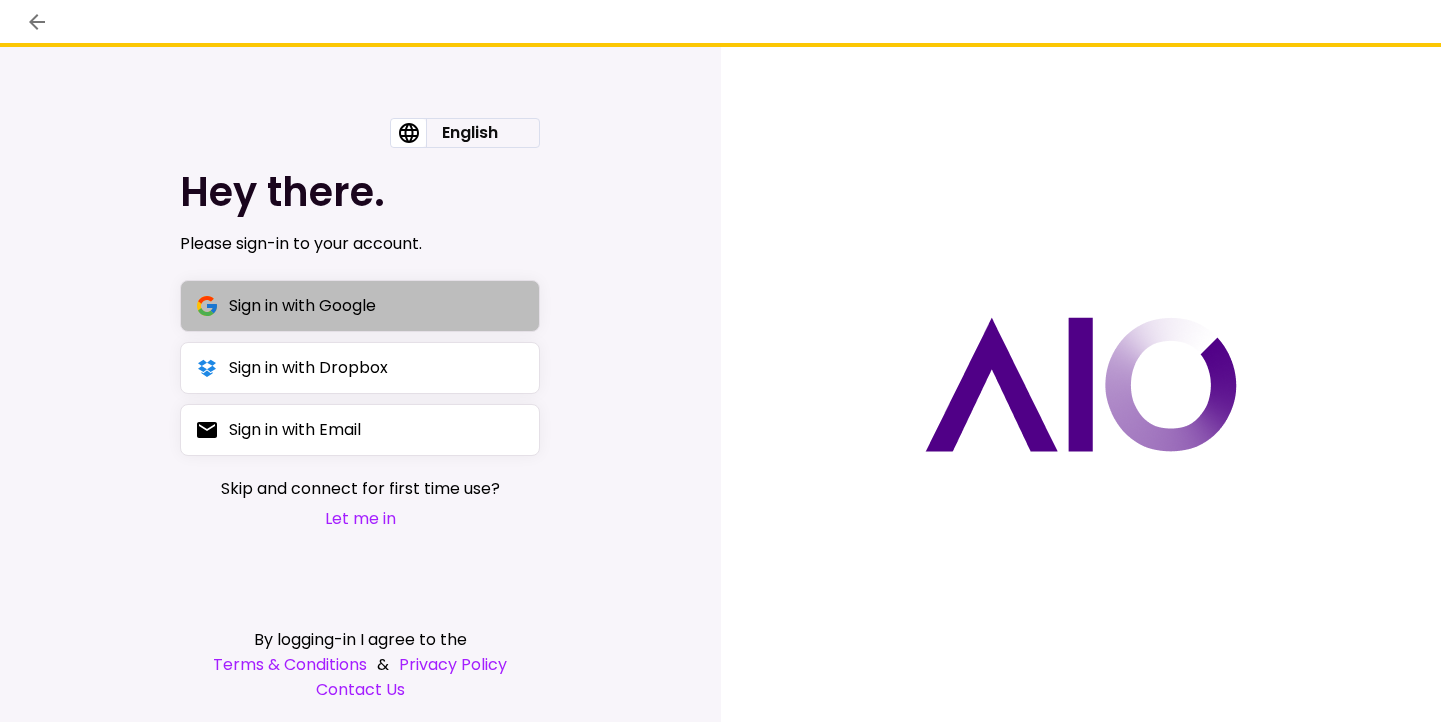 click on "Sign in with Google" at bounding box center [360, 306] 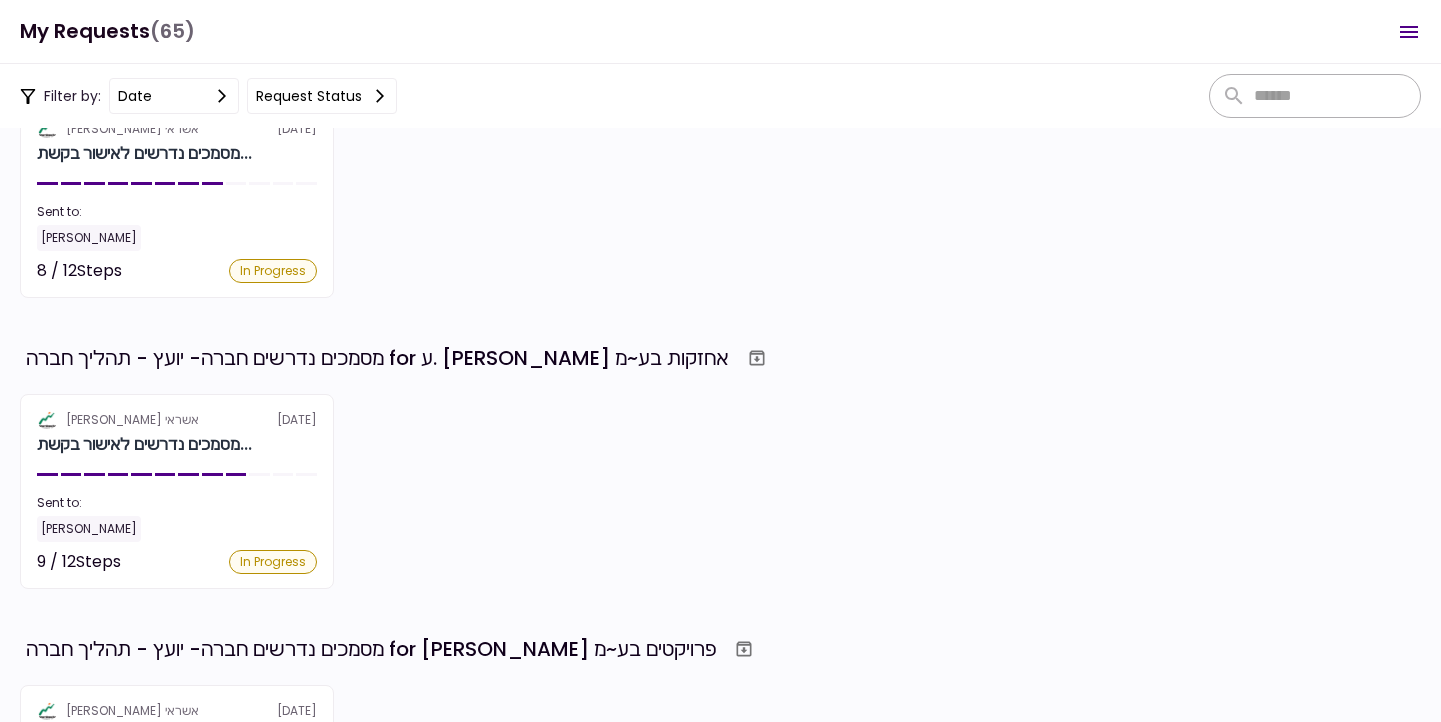 scroll, scrollTop: 776, scrollLeft: 0, axis: vertical 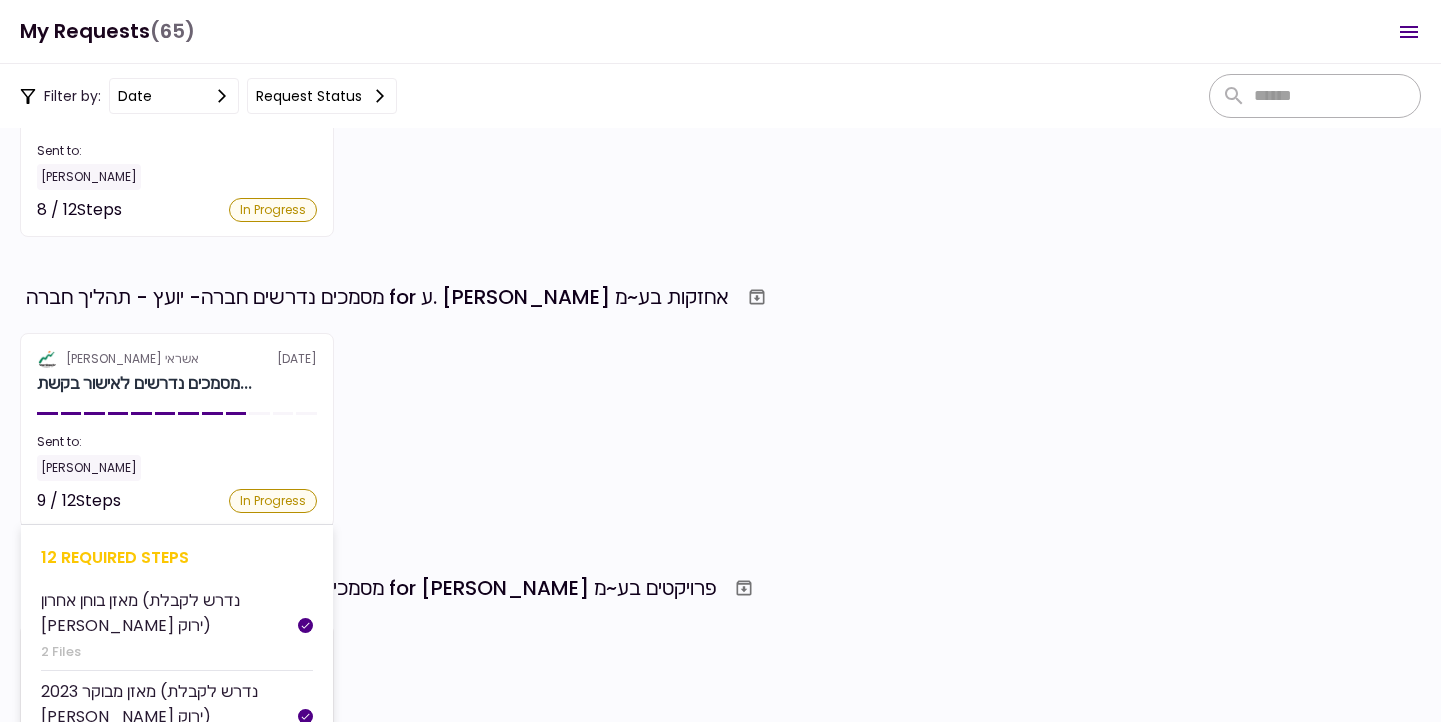 click on "אלטשולר שחם אשראי [DATE] מסמכים נדרשים לאישור בקשת... Sent to: [PERSON_NAME] 9 / 12  Steps In Progress 12   required steps מאזן בוחן אחרון (נדרש לקבלת [PERSON_NAME] ירוק) 2 Files מאזן מבוקר 2023 (נדרש לקבלת [PERSON_NAME] ירוק) 3 Files דפי חשבון (נדרש לקבלת [PERSON_NAME] ירוק) 1 File ריכוז יתרות 1 File פירוט הלוואות בנקאיות 1 File פירוט הלוואות חוץ בנקאיות No Files נסח מפורט מרשם החברות No Files תעודת התאגדות 1 File דו"ח מע"מ (ESNA) 2 Files דו"ח ביטוח לאומי עובדים (טופס 102) 1 File דוח עושר אישי No Files תעודות זהות של בעלי החברה 2 Files" at bounding box center (177, 430) 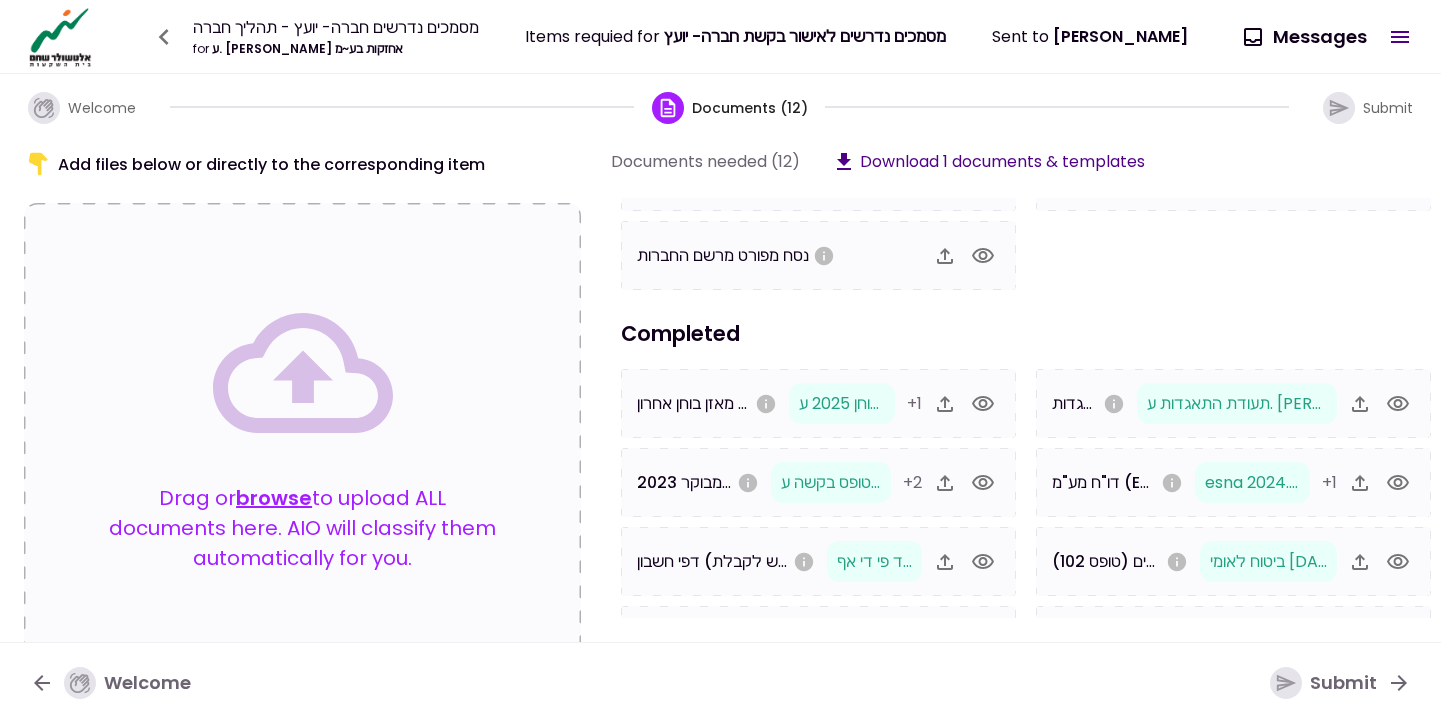 scroll, scrollTop: 118, scrollLeft: 0, axis: vertical 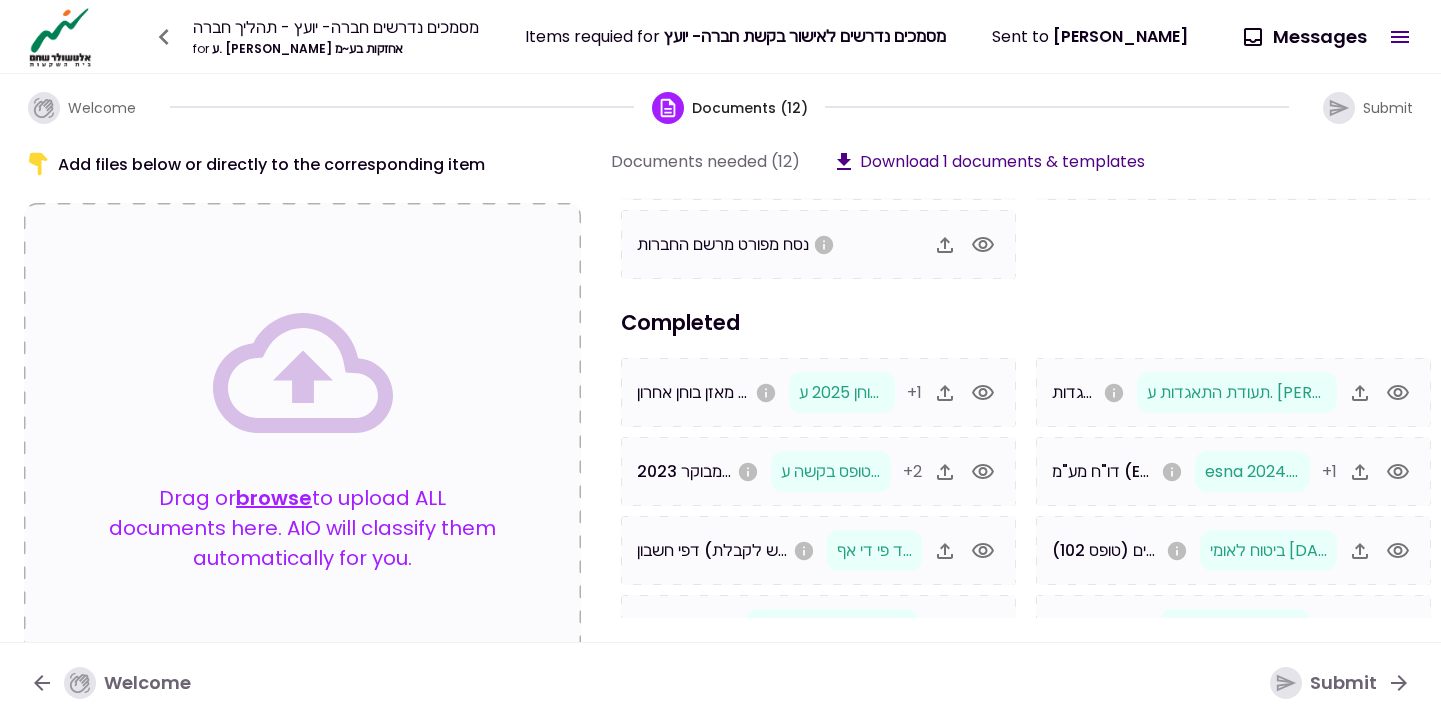 click 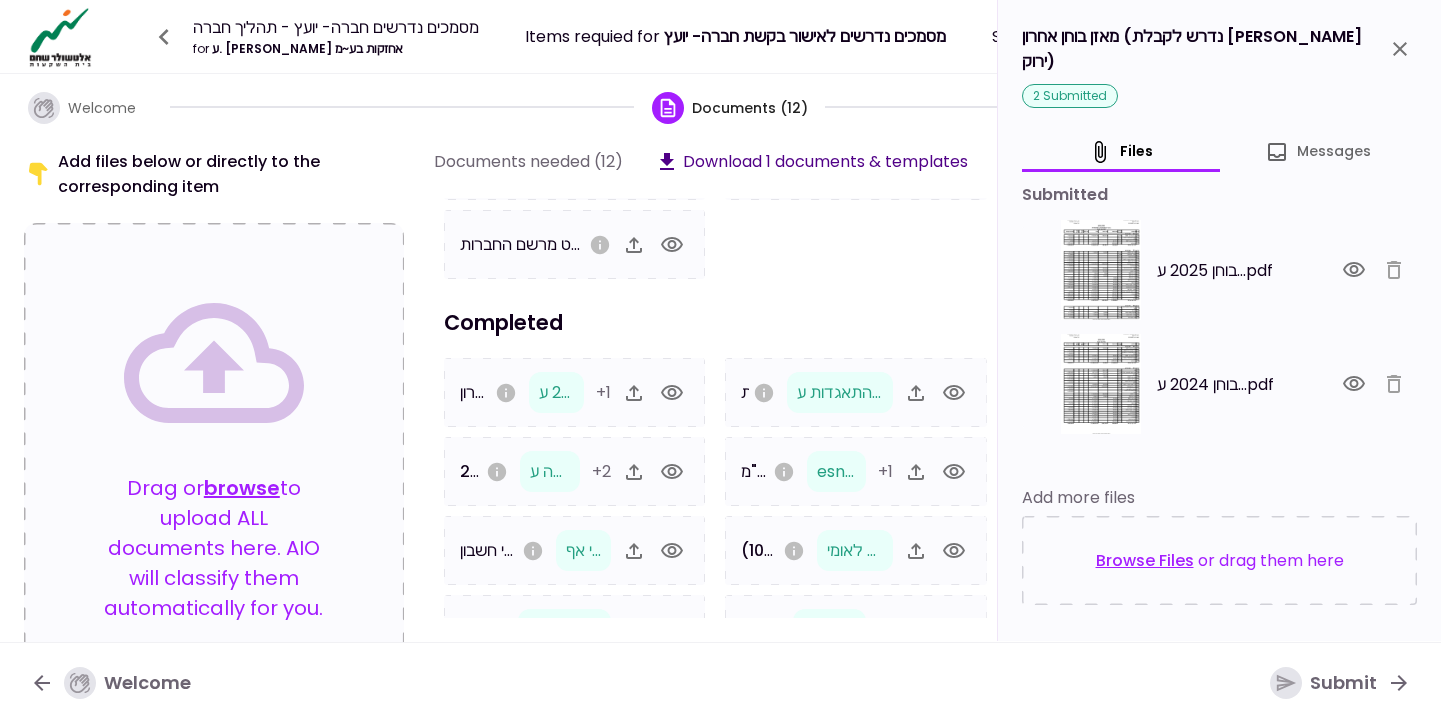 click 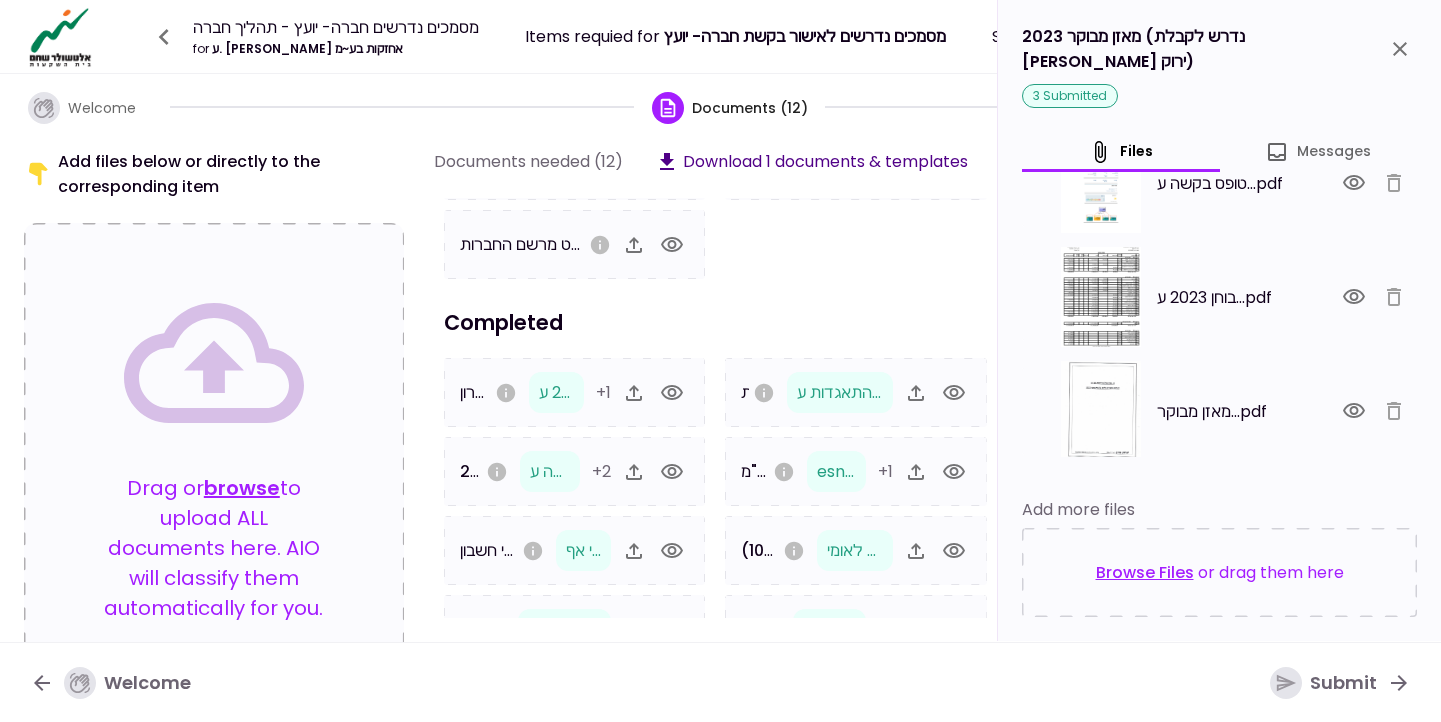 scroll, scrollTop: 86, scrollLeft: 0, axis: vertical 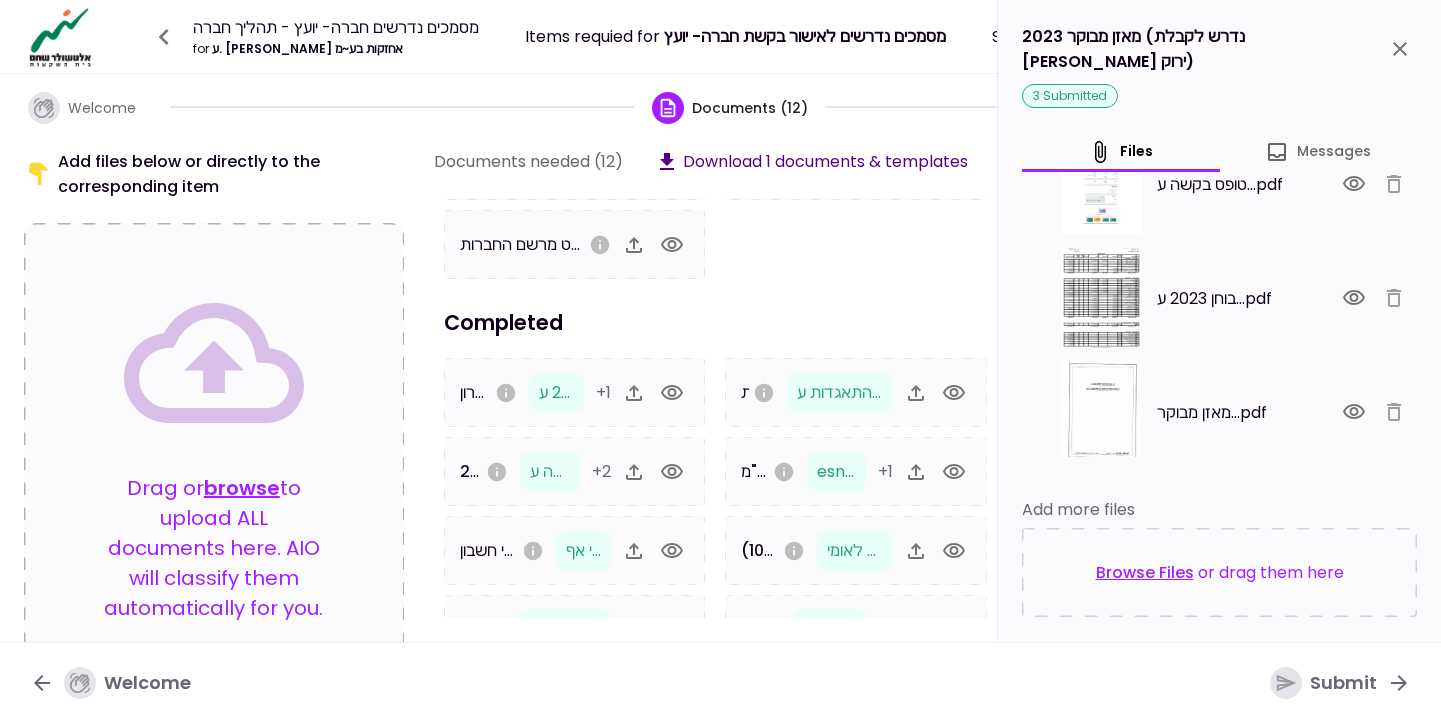 click 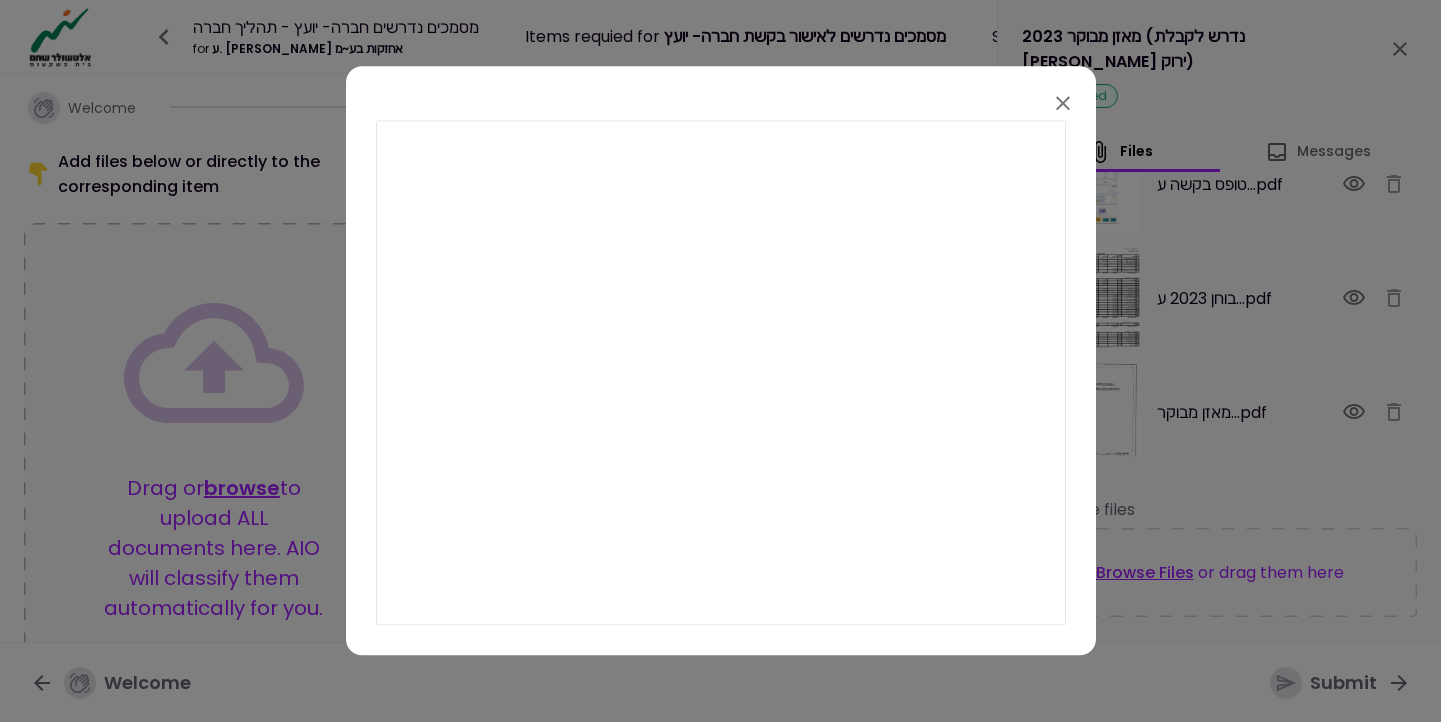 click 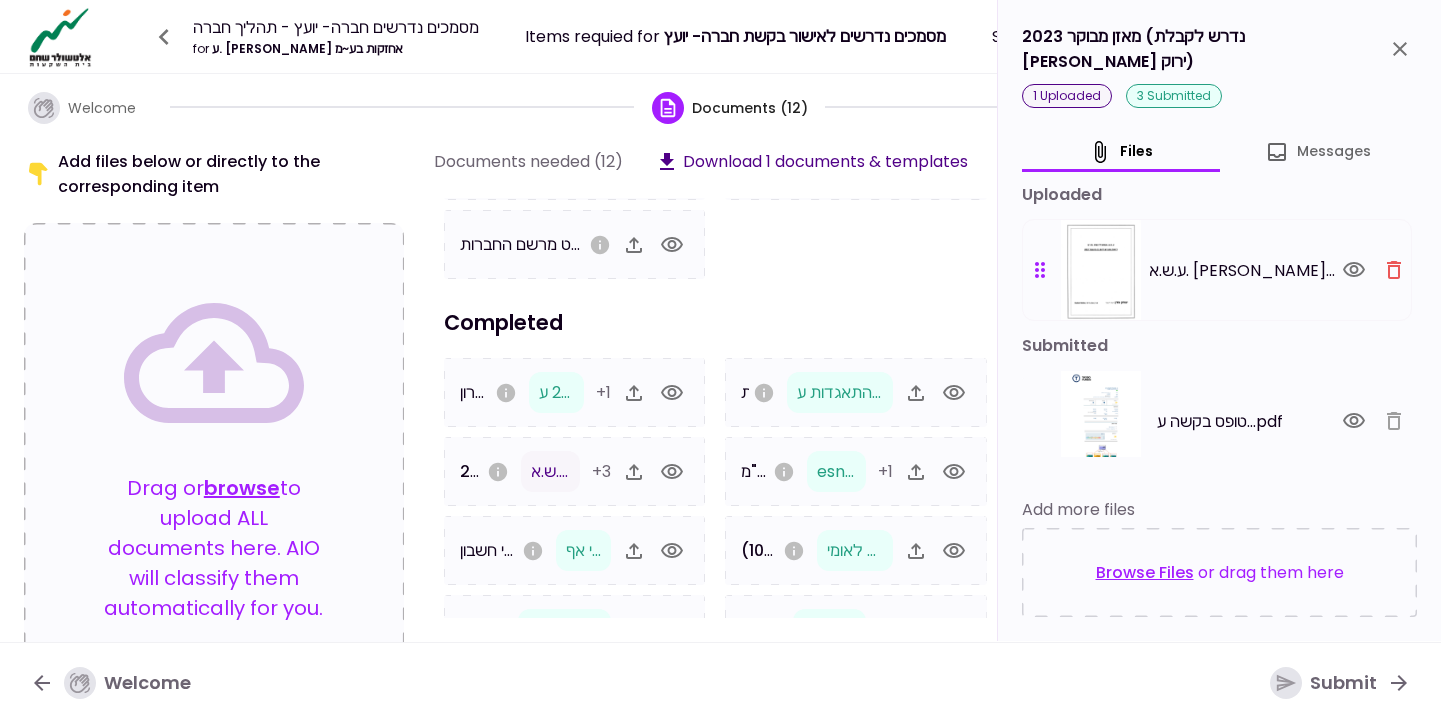 scroll, scrollTop: 0, scrollLeft: 0, axis: both 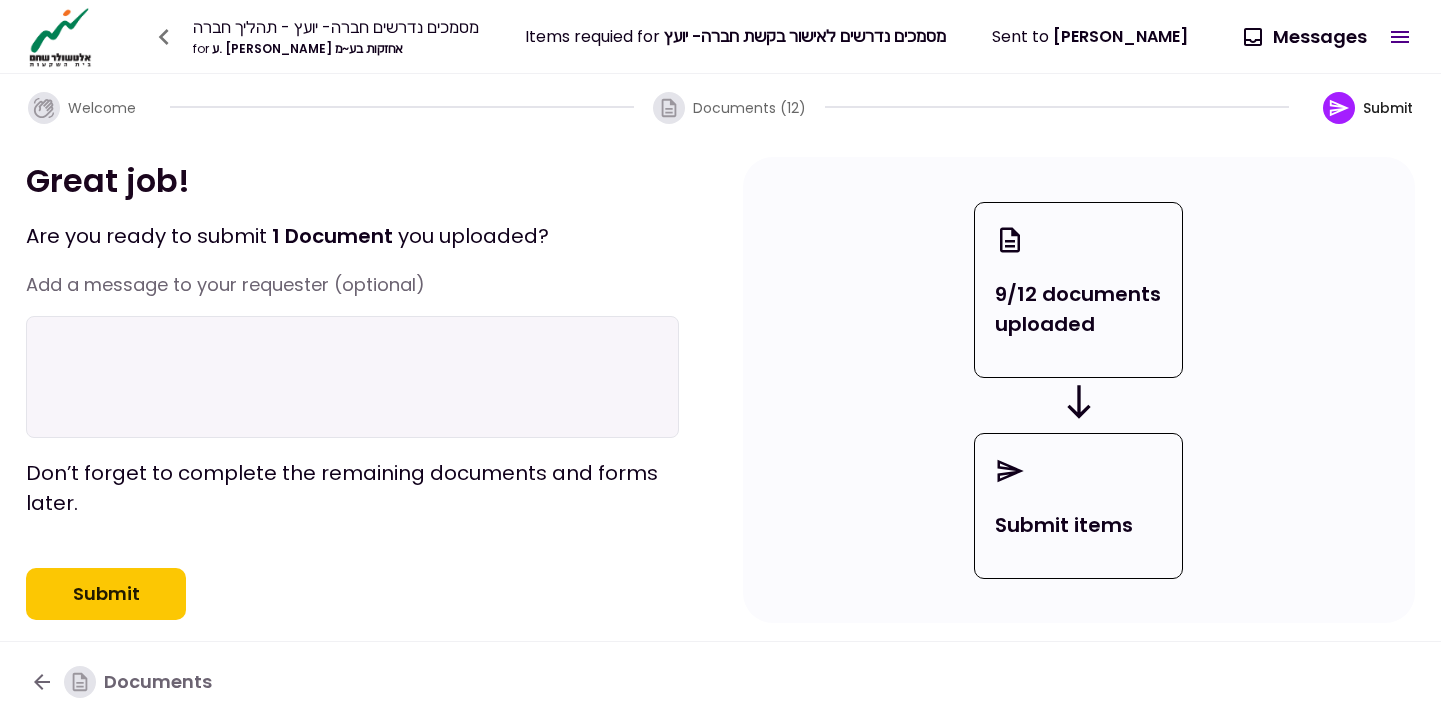 click on "Submit" at bounding box center (106, 594) 